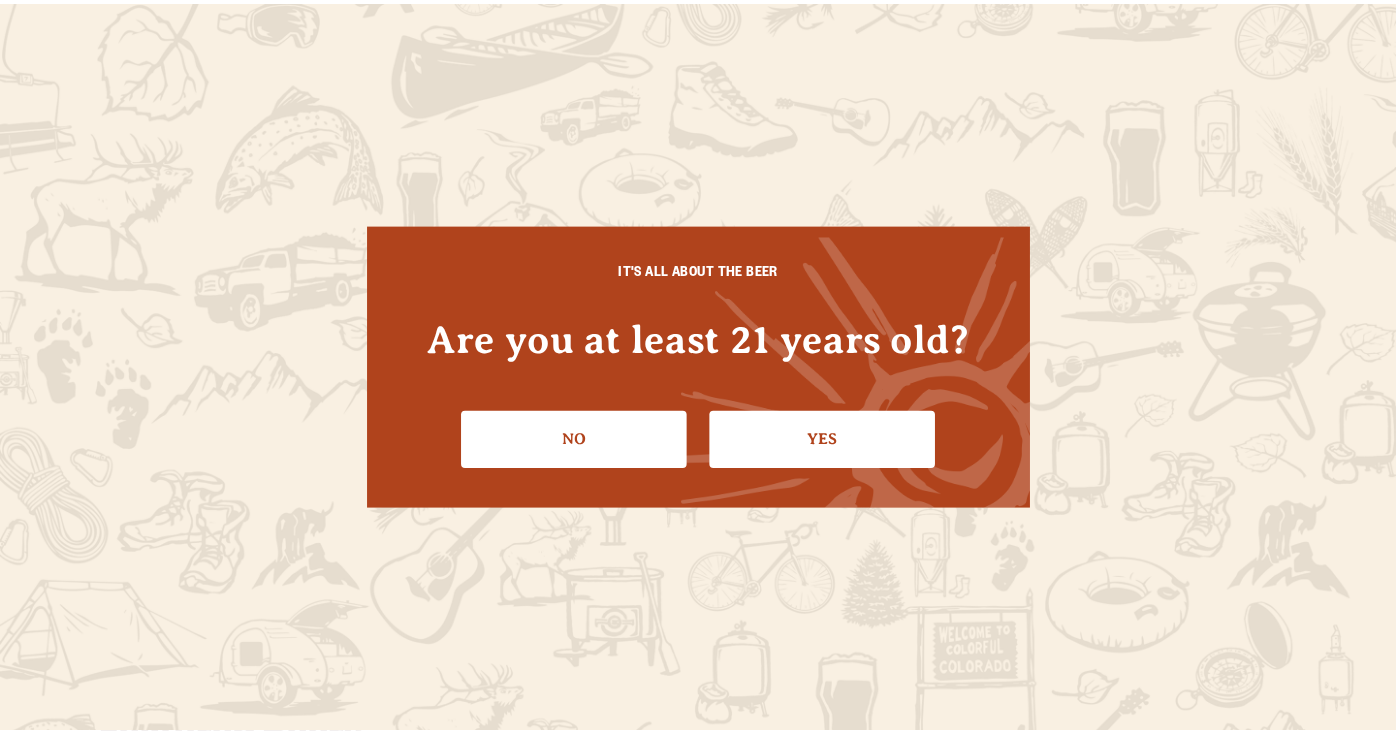 scroll, scrollTop: 0, scrollLeft: 0, axis: both 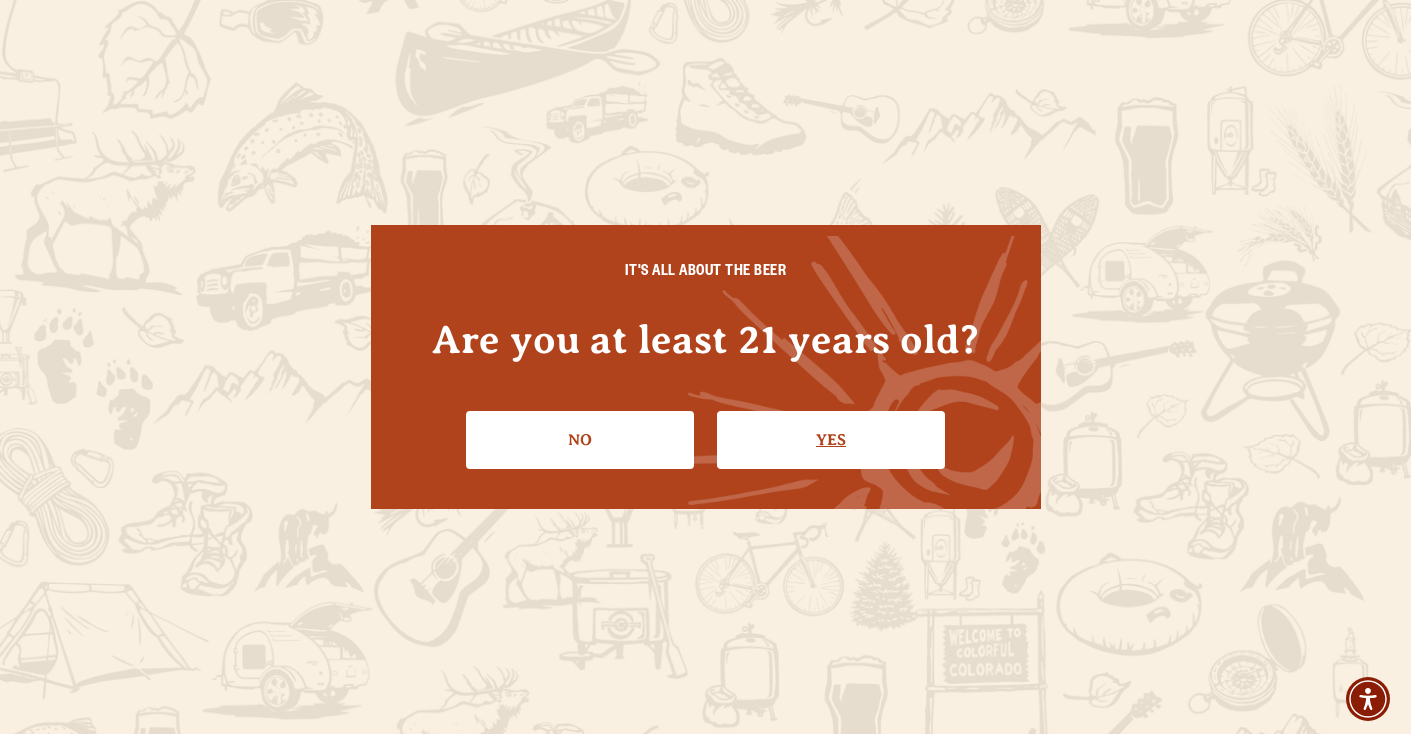 click on "Yes" at bounding box center [831, 440] 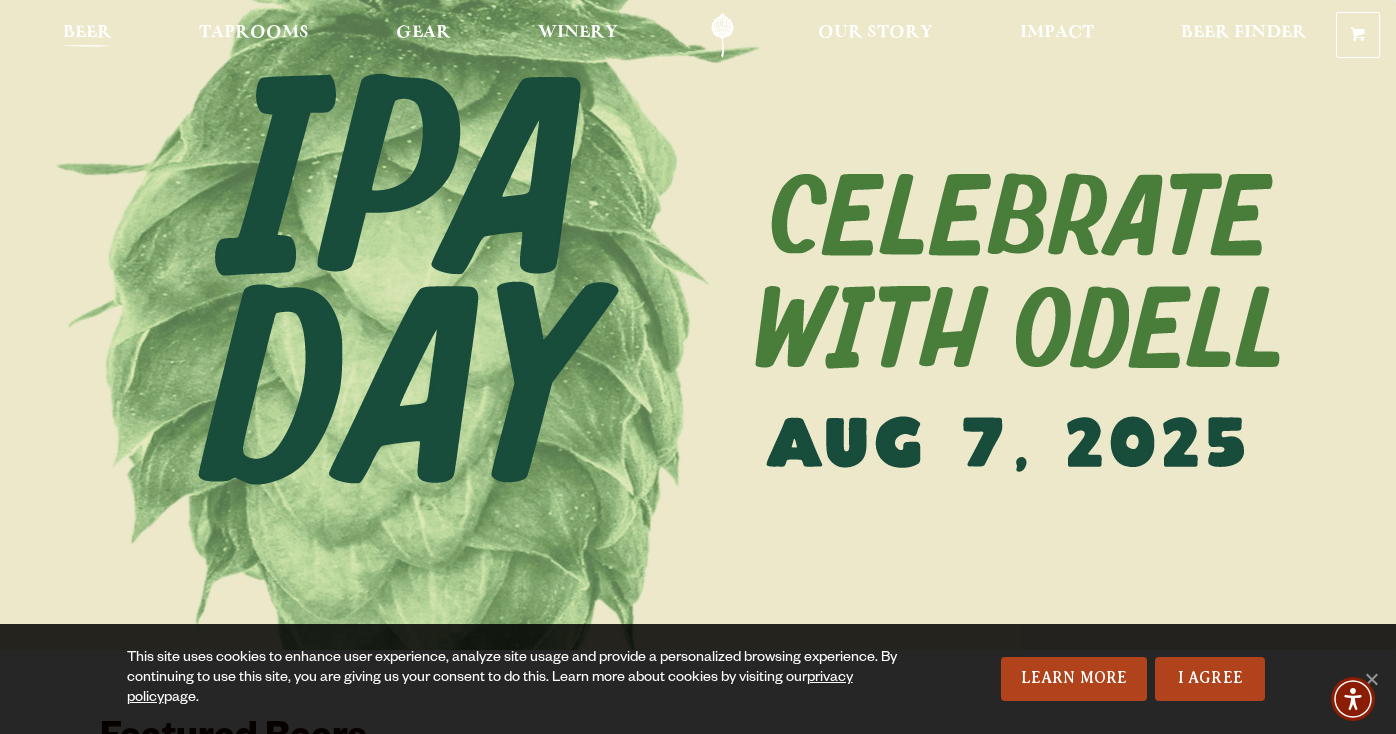 click on "Beer" at bounding box center [87, 33] 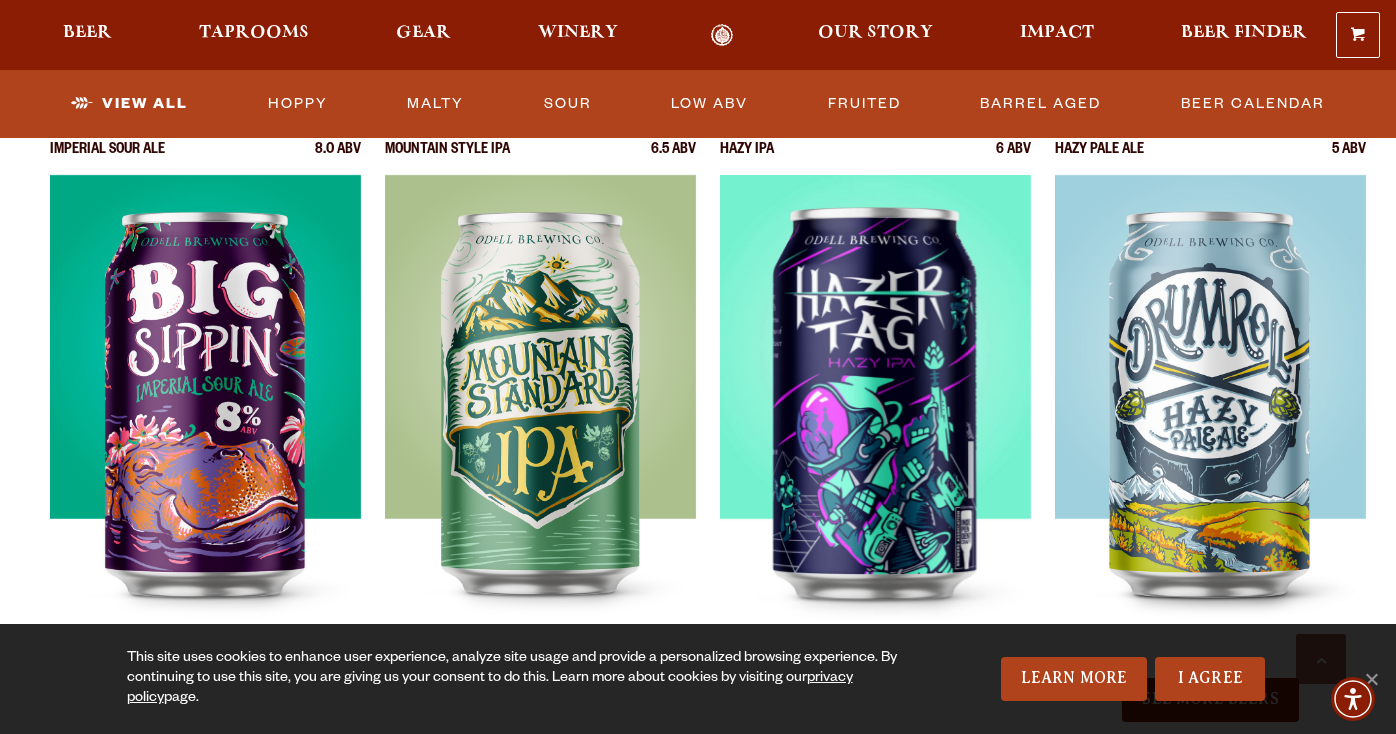 scroll, scrollTop: 2414, scrollLeft: 0, axis: vertical 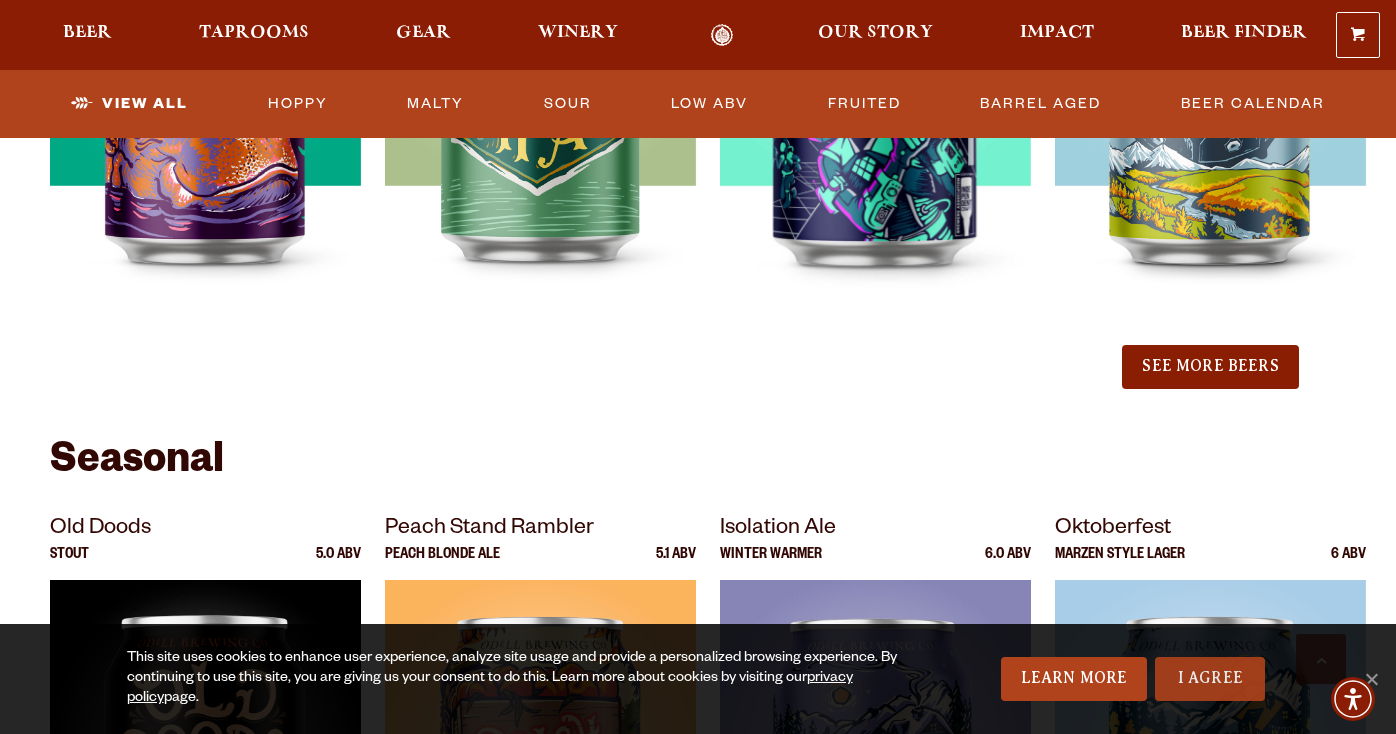 click on "I Agree" at bounding box center [1210, 679] 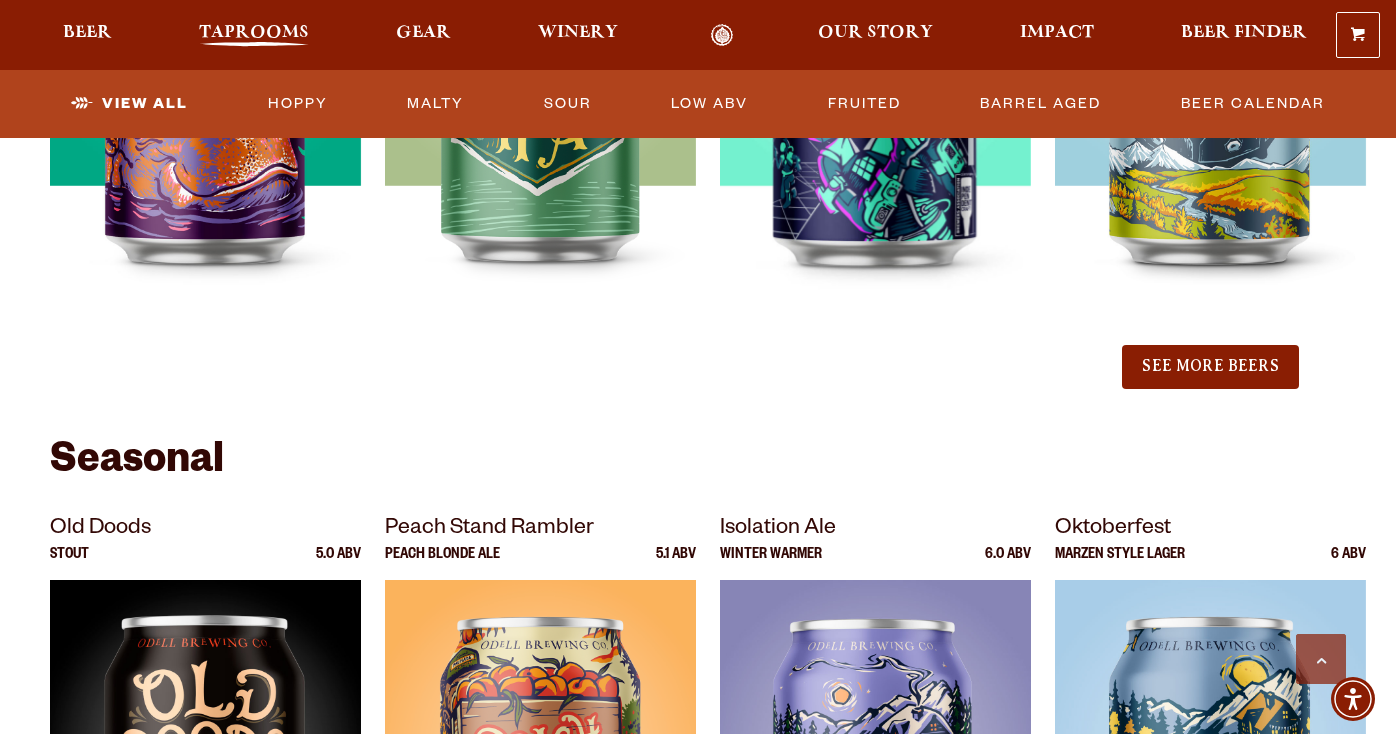 click on "Taprooms" at bounding box center (254, 33) 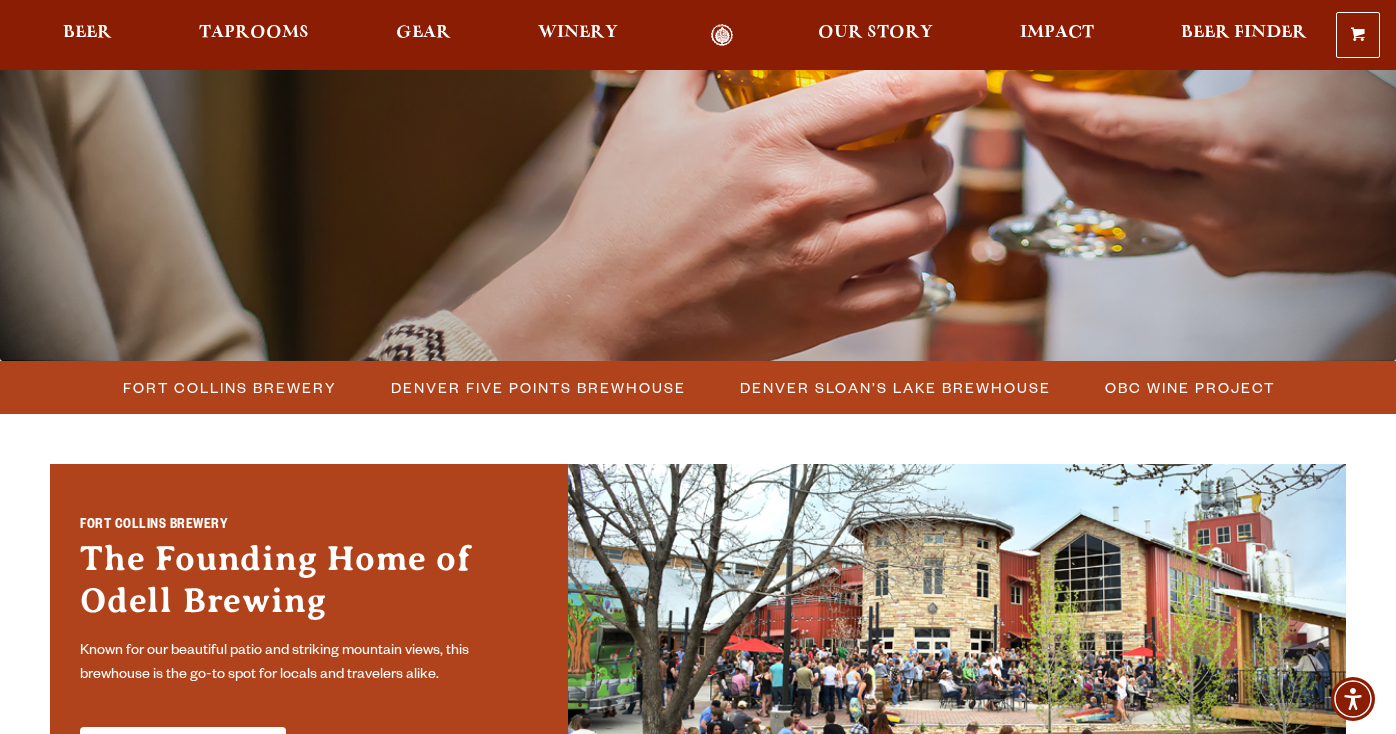 scroll, scrollTop: 681, scrollLeft: 0, axis: vertical 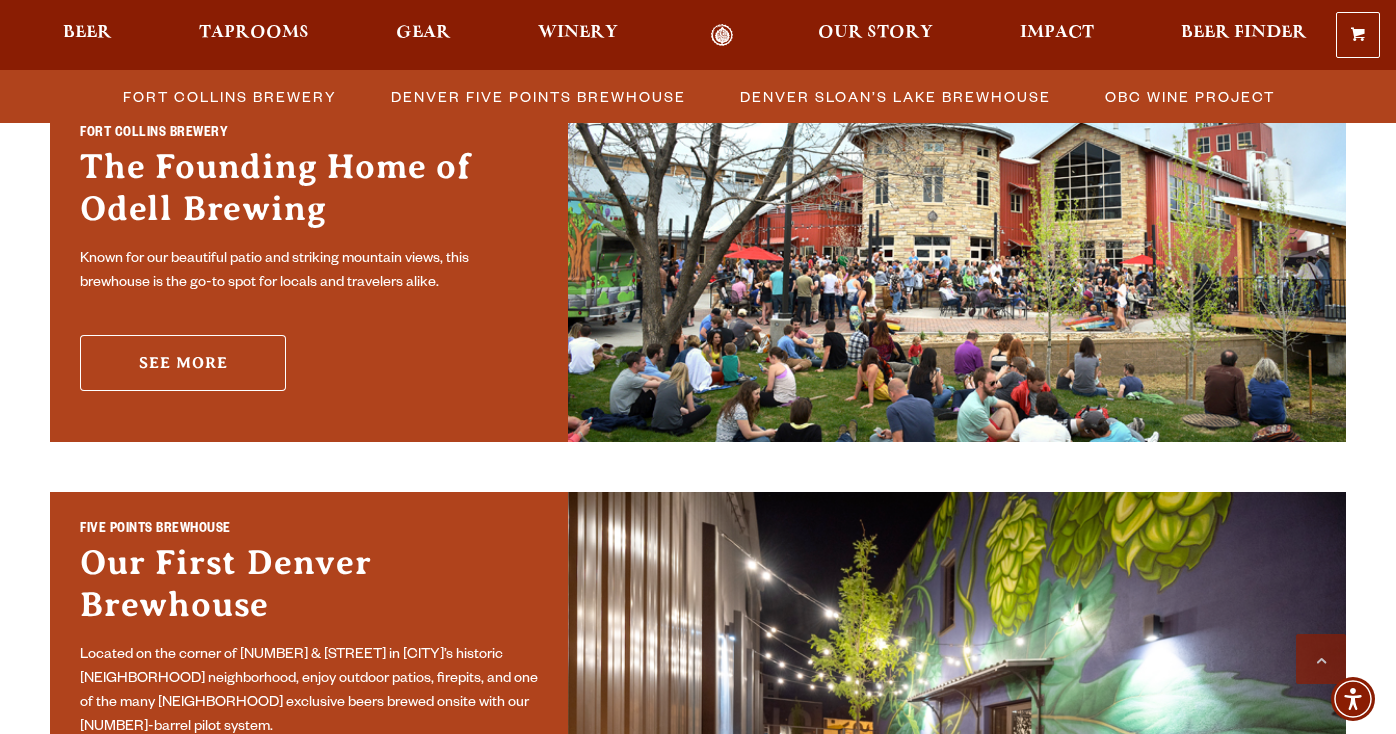 click on "See More" at bounding box center (183, 363) 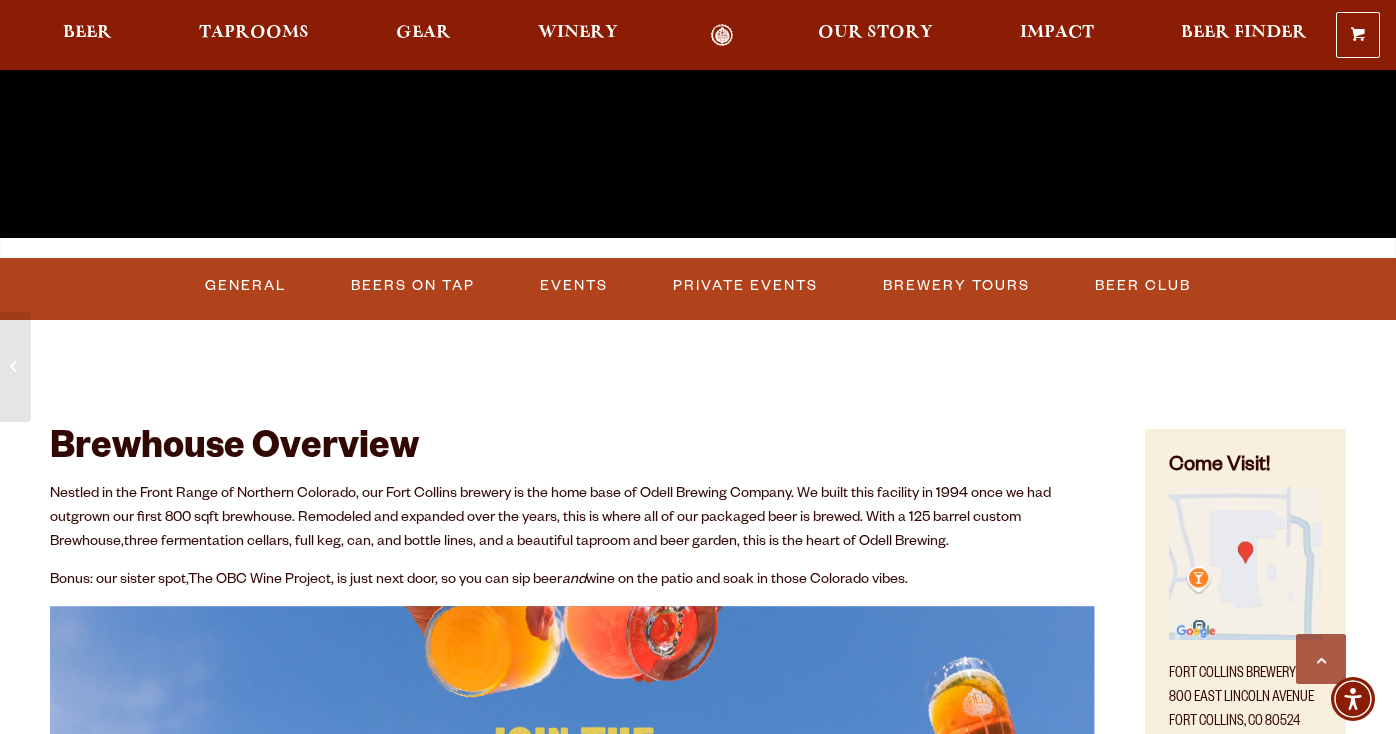 scroll, scrollTop: 545, scrollLeft: 0, axis: vertical 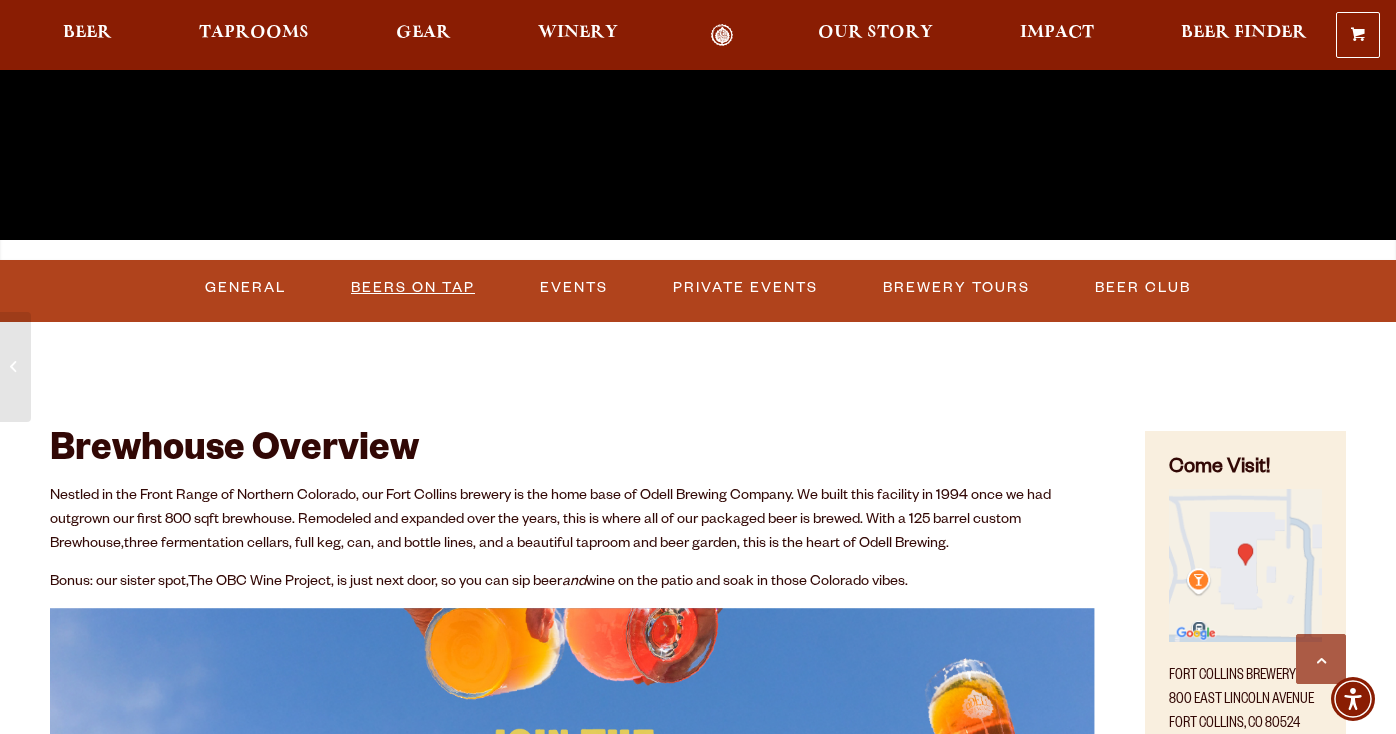 click on "Beers on Tap" at bounding box center (413, 288) 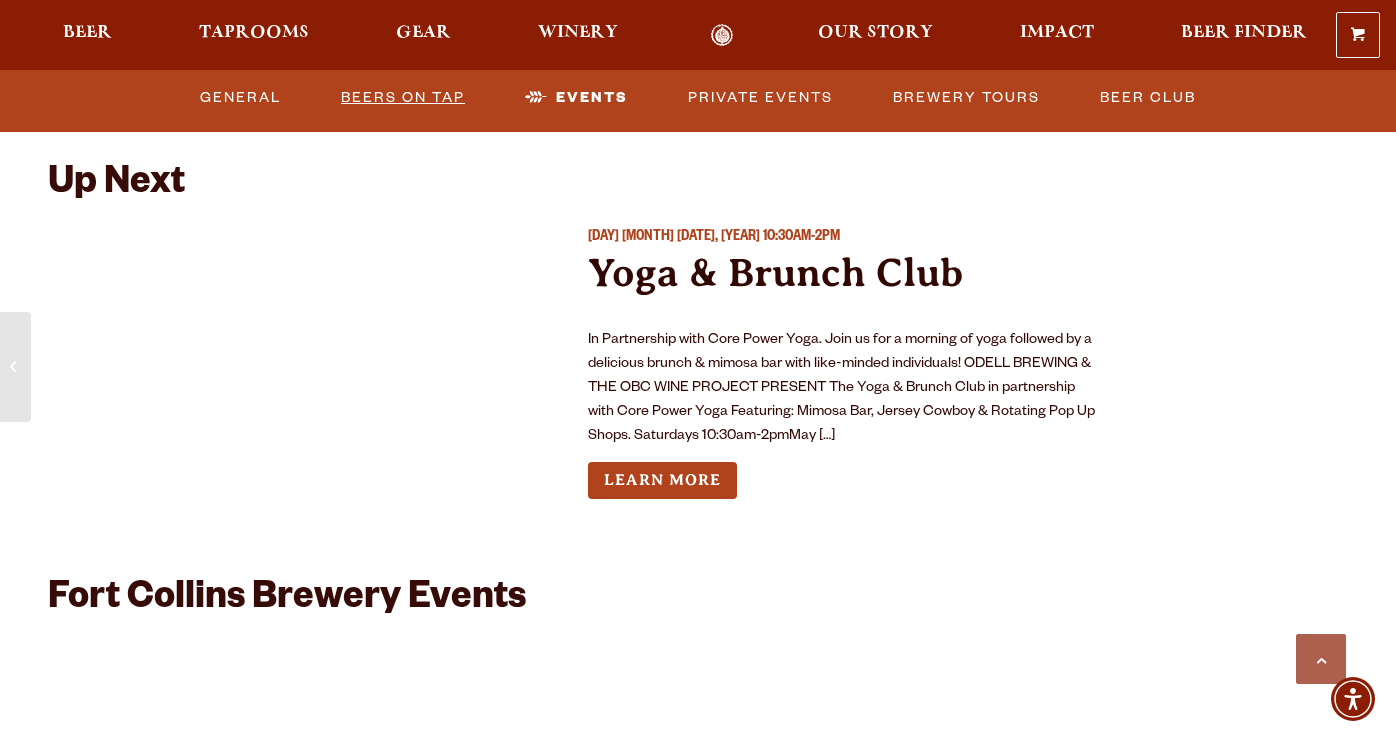 scroll, scrollTop: 7798, scrollLeft: 0, axis: vertical 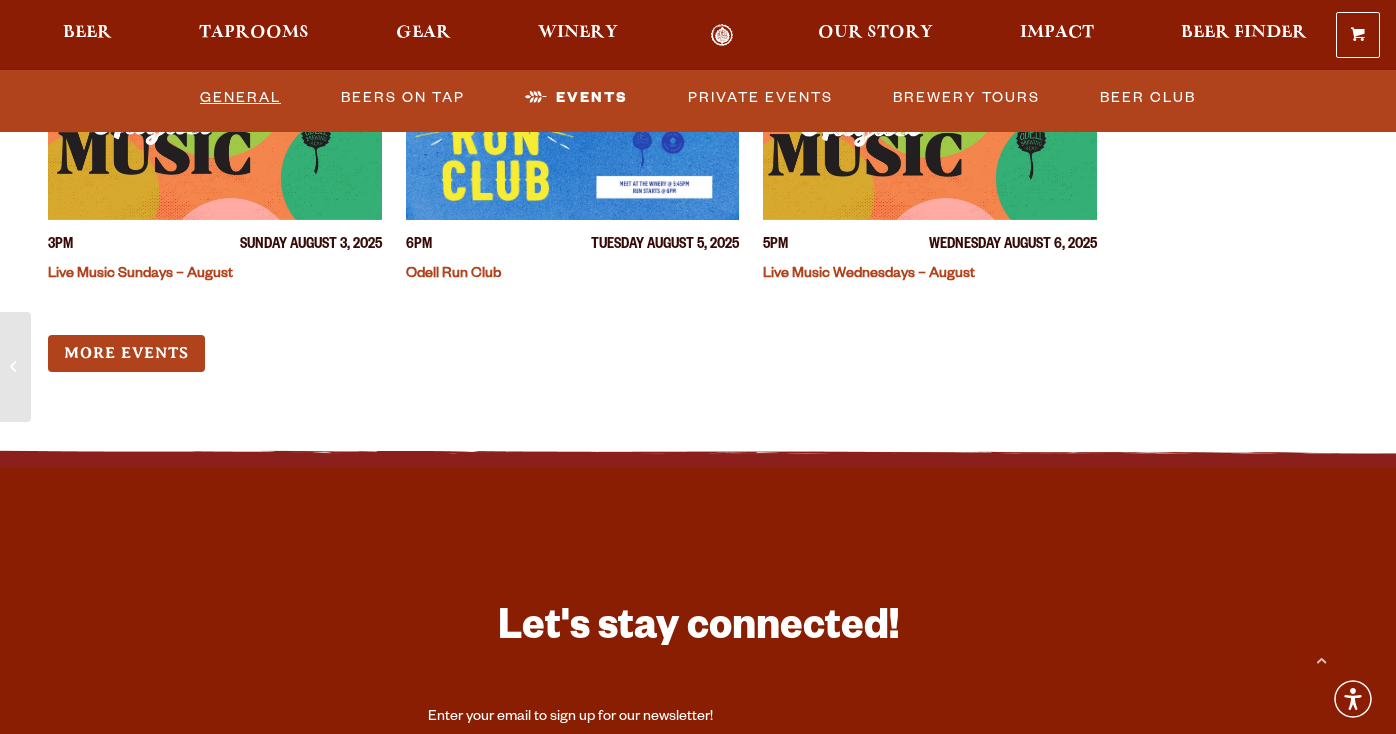 click on "General" at bounding box center (240, 98) 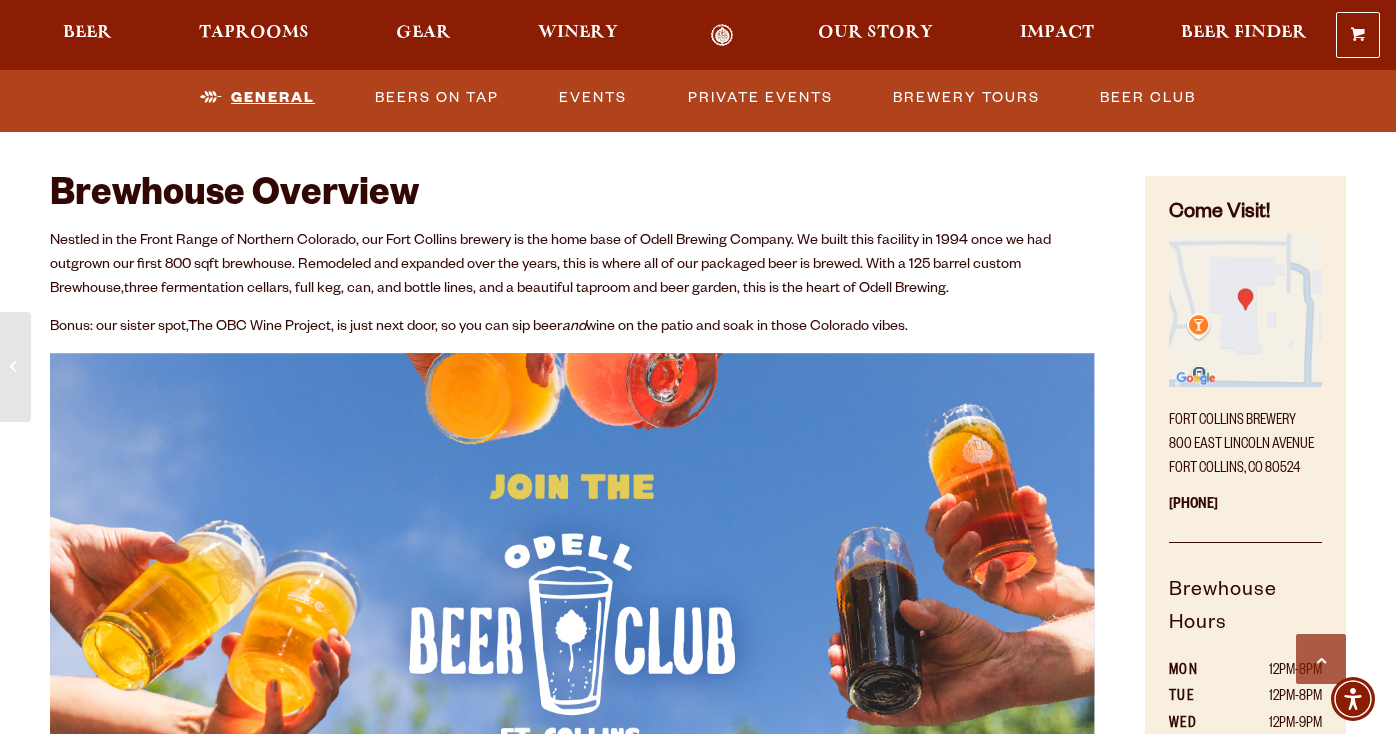 scroll, scrollTop: 1478, scrollLeft: 0, axis: vertical 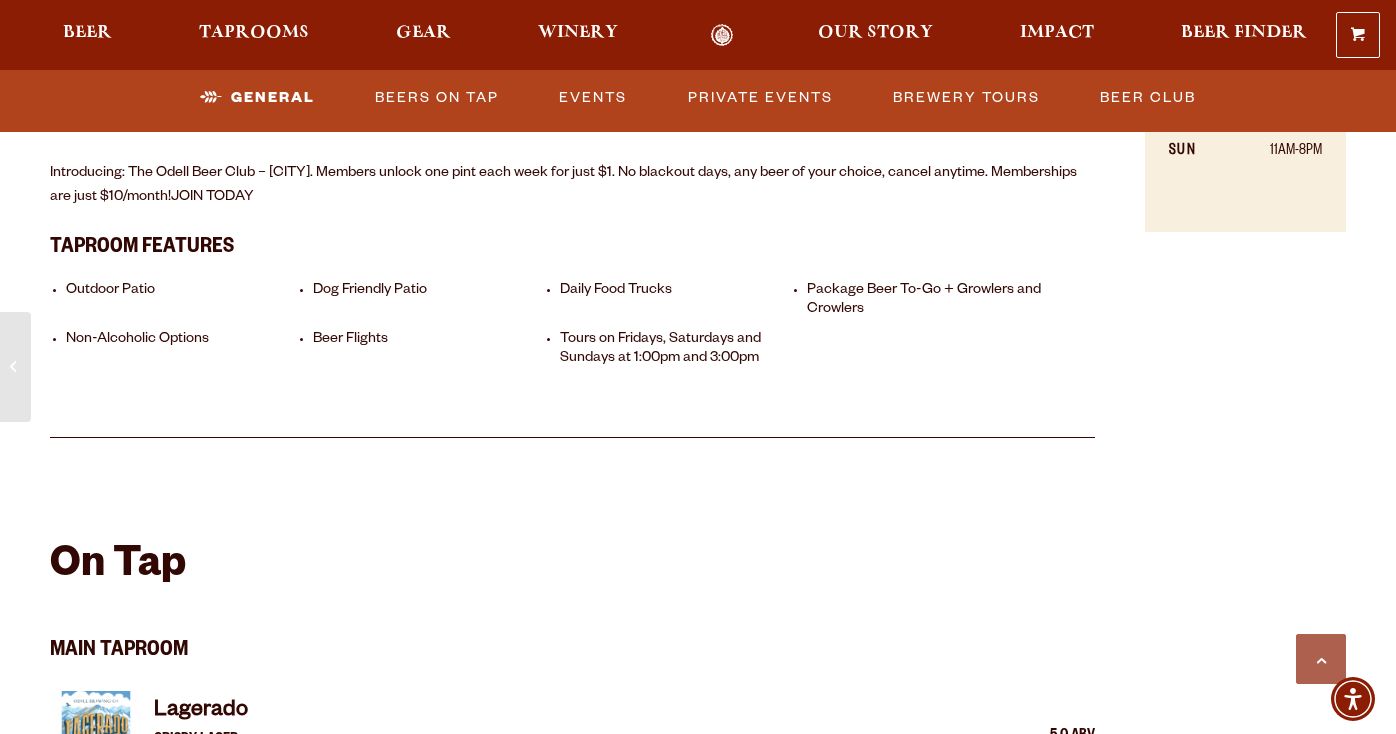 click on "Non-Alcoholic Options" at bounding box center (184, 350) 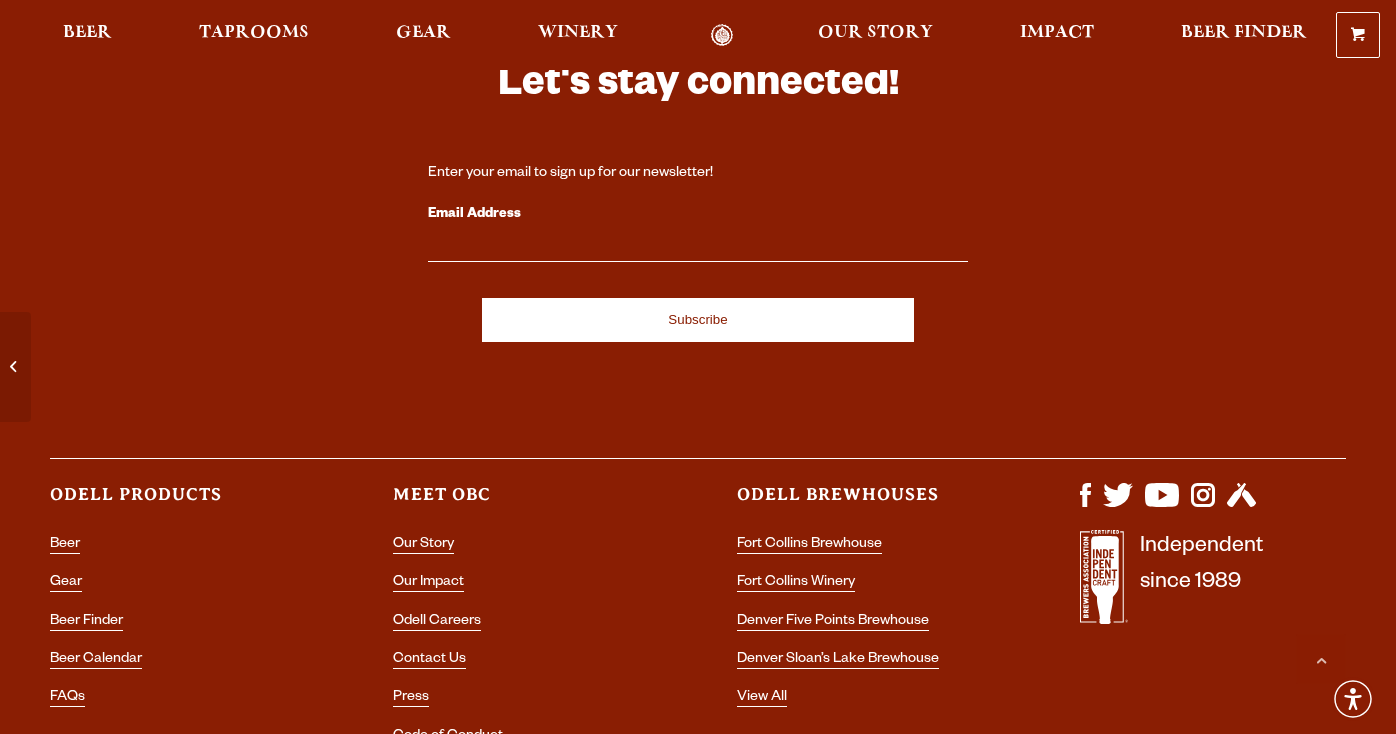 scroll, scrollTop: 8561, scrollLeft: 0, axis: vertical 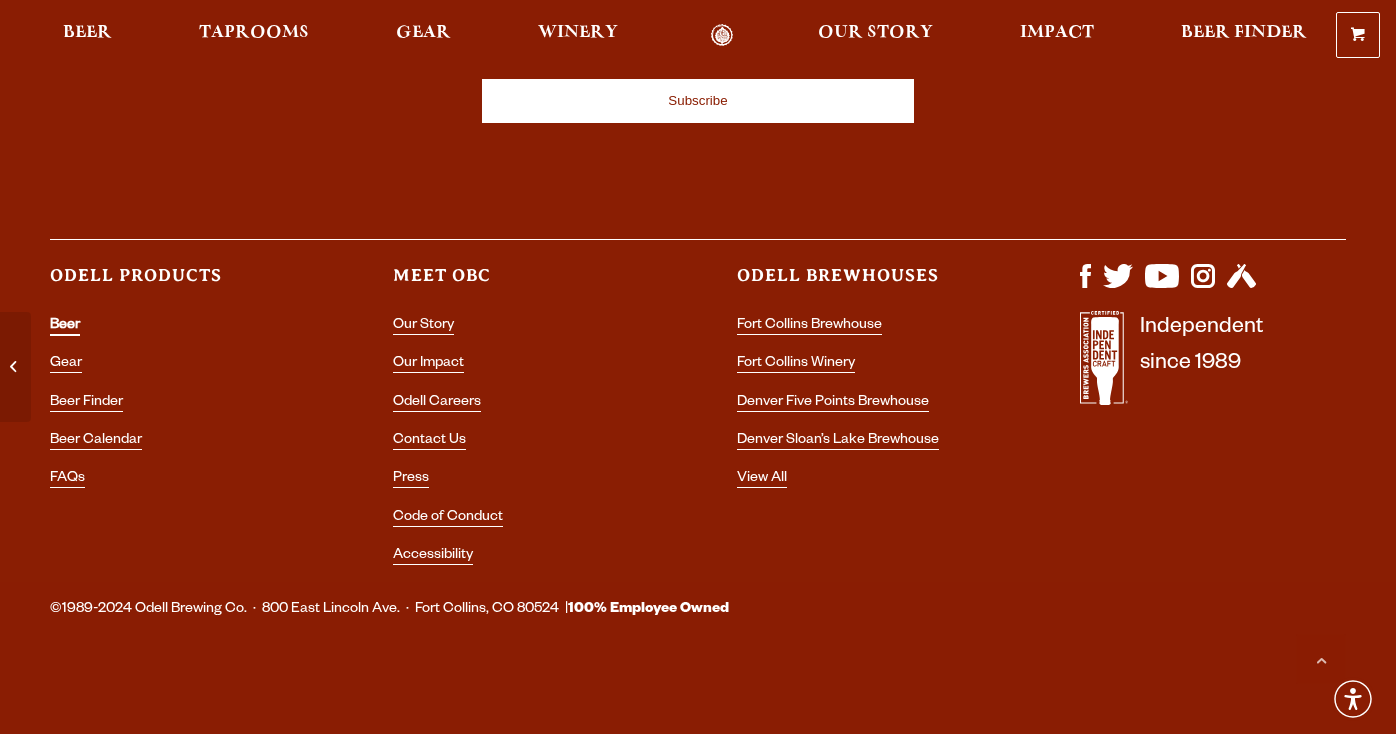 click on "Beer" at bounding box center (65, 327) 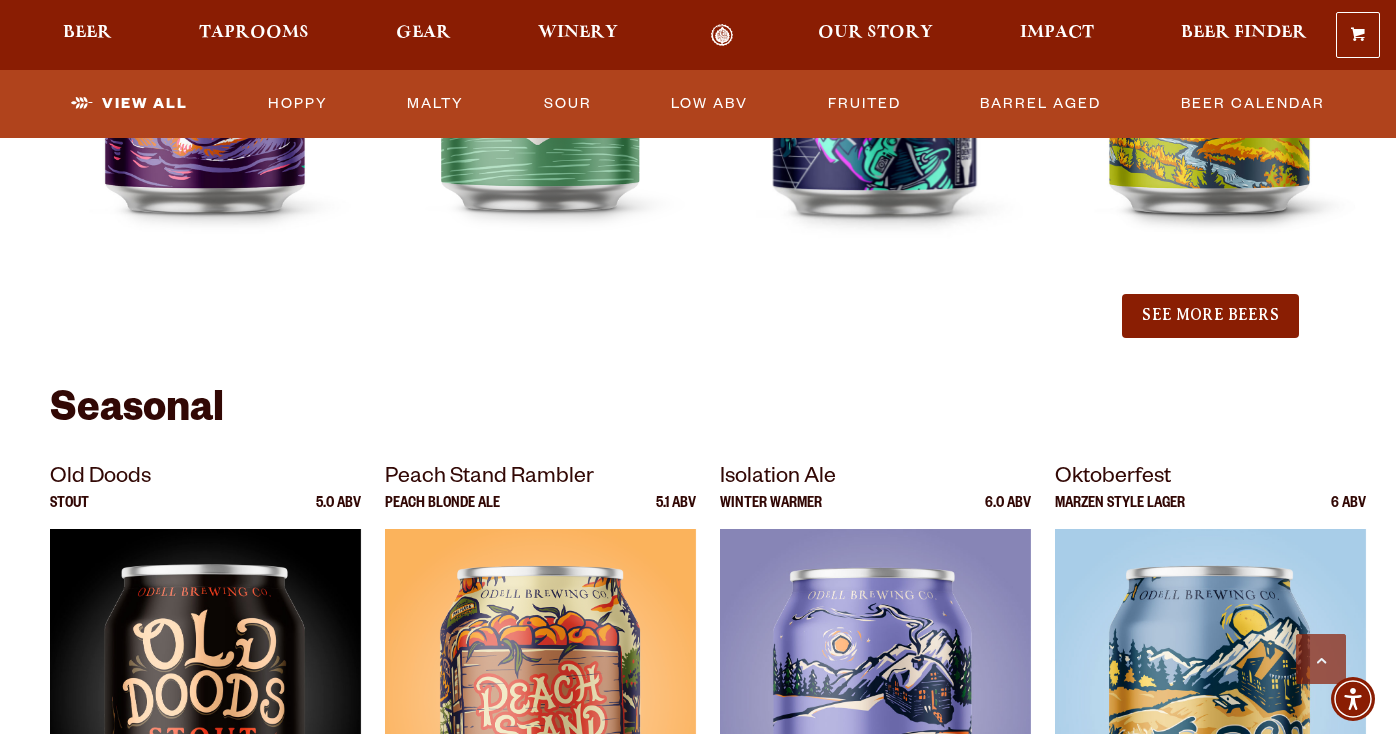 scroll, scrollTop: 2464, scrollLeft: 0, axis: vertical 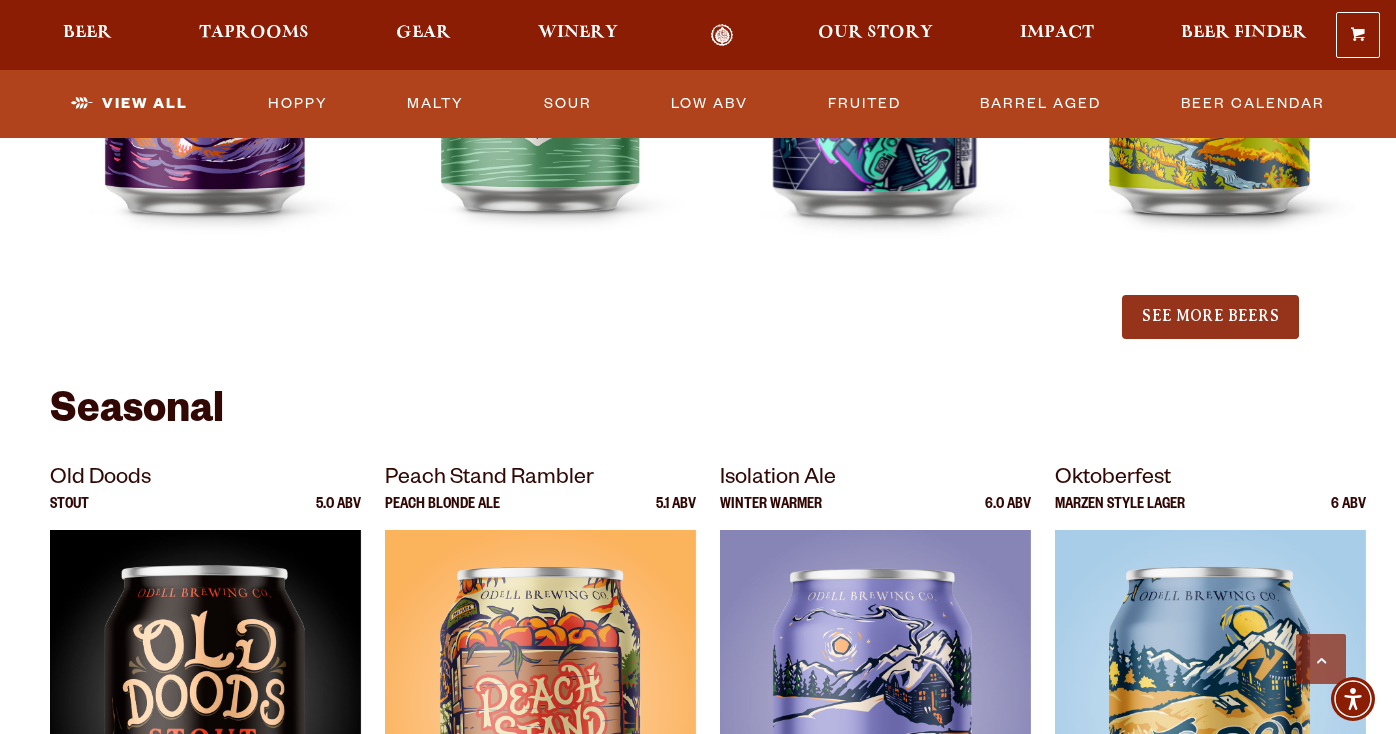 click on "See More Beers" at bounding box center (1210, 317) 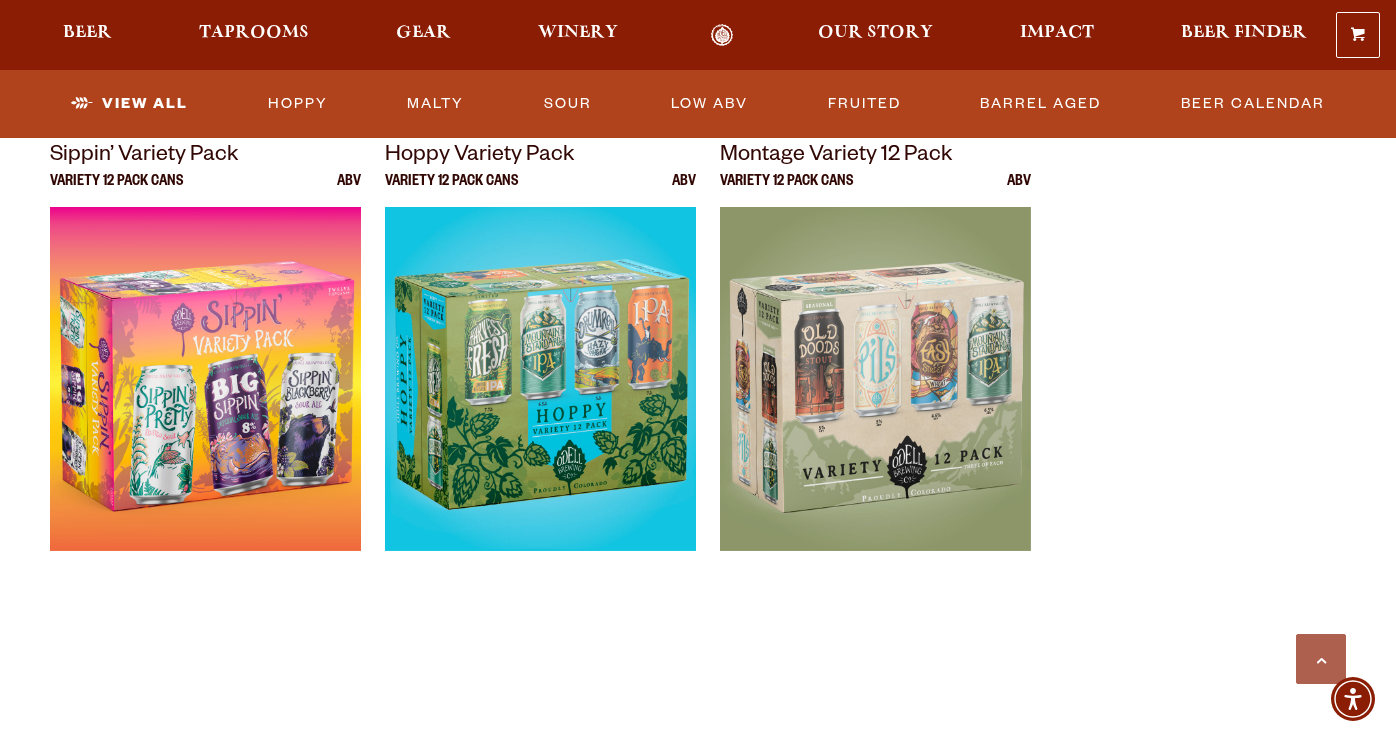 scroll, scrollTop: 4511, scrollLeft: 0, axis: vertical 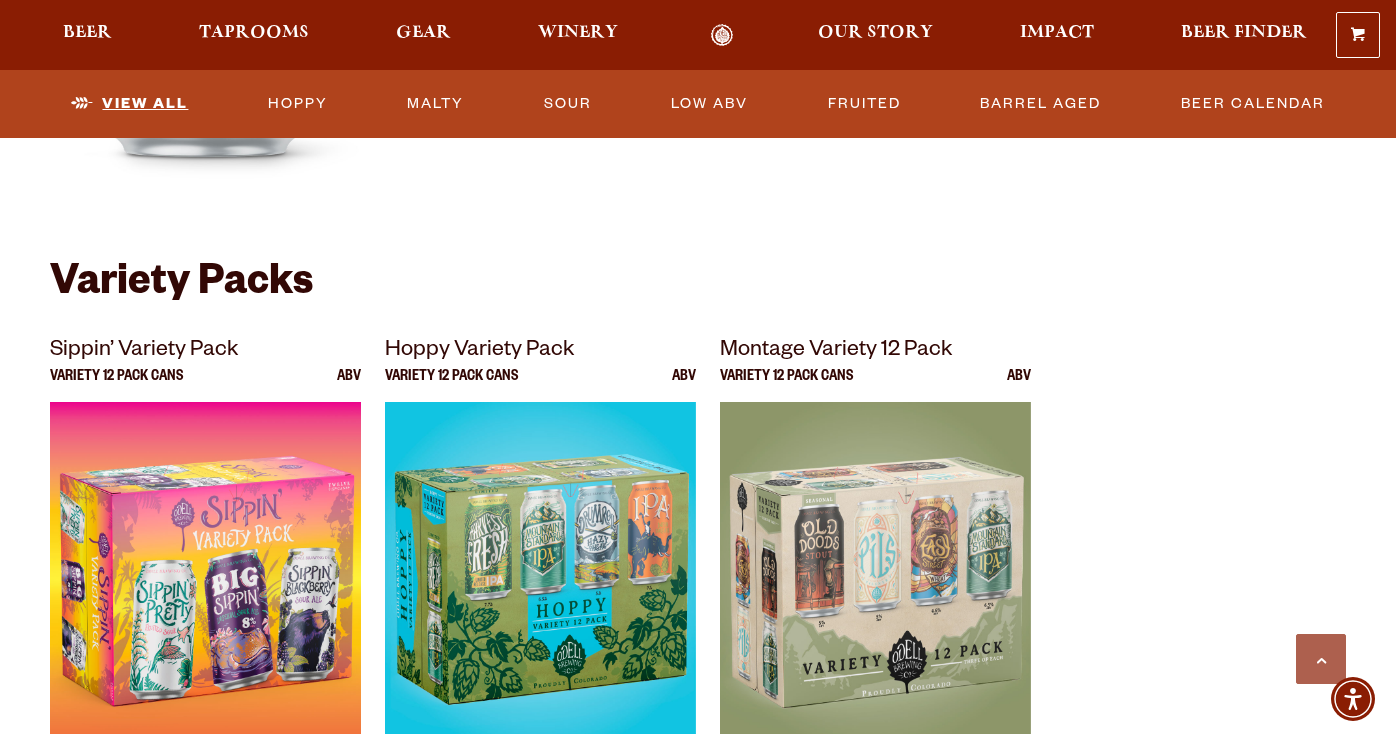 click on "View All" at bounding box center [129, 104] 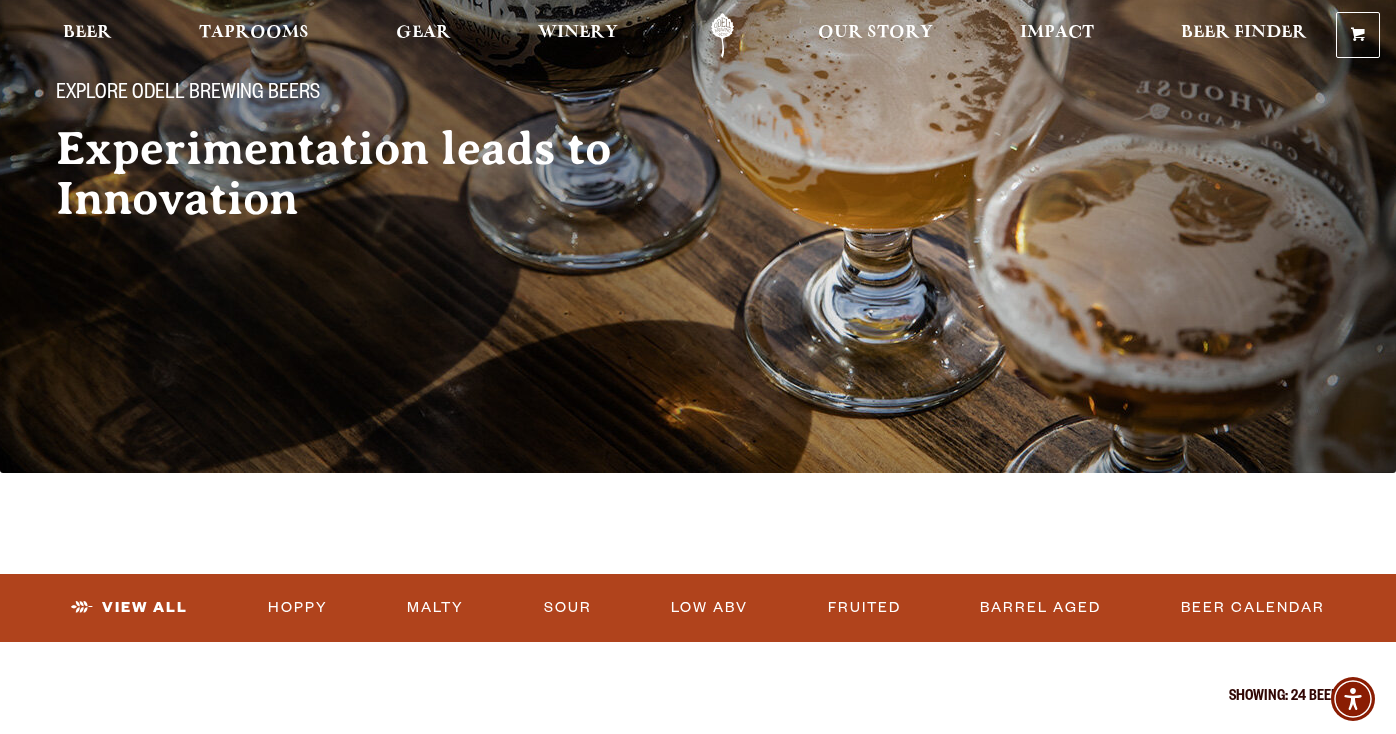 scroll, scrollTop: 412, scrollLeft: 0, axis: vertical 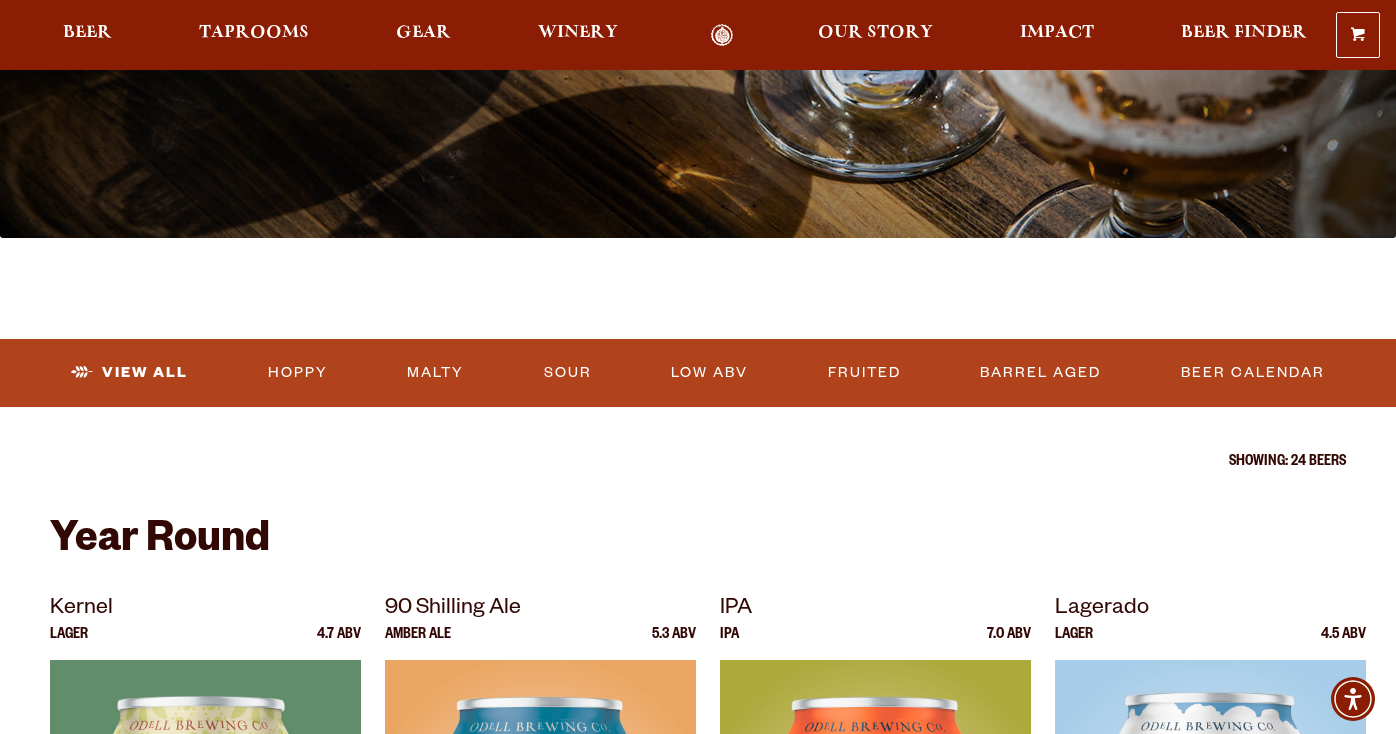 click on "View All
Hoppy
Malty
Sour
Low ABV
Fruited
Barrel Aged
Beer Calendar" at bounding box center [698, 373] 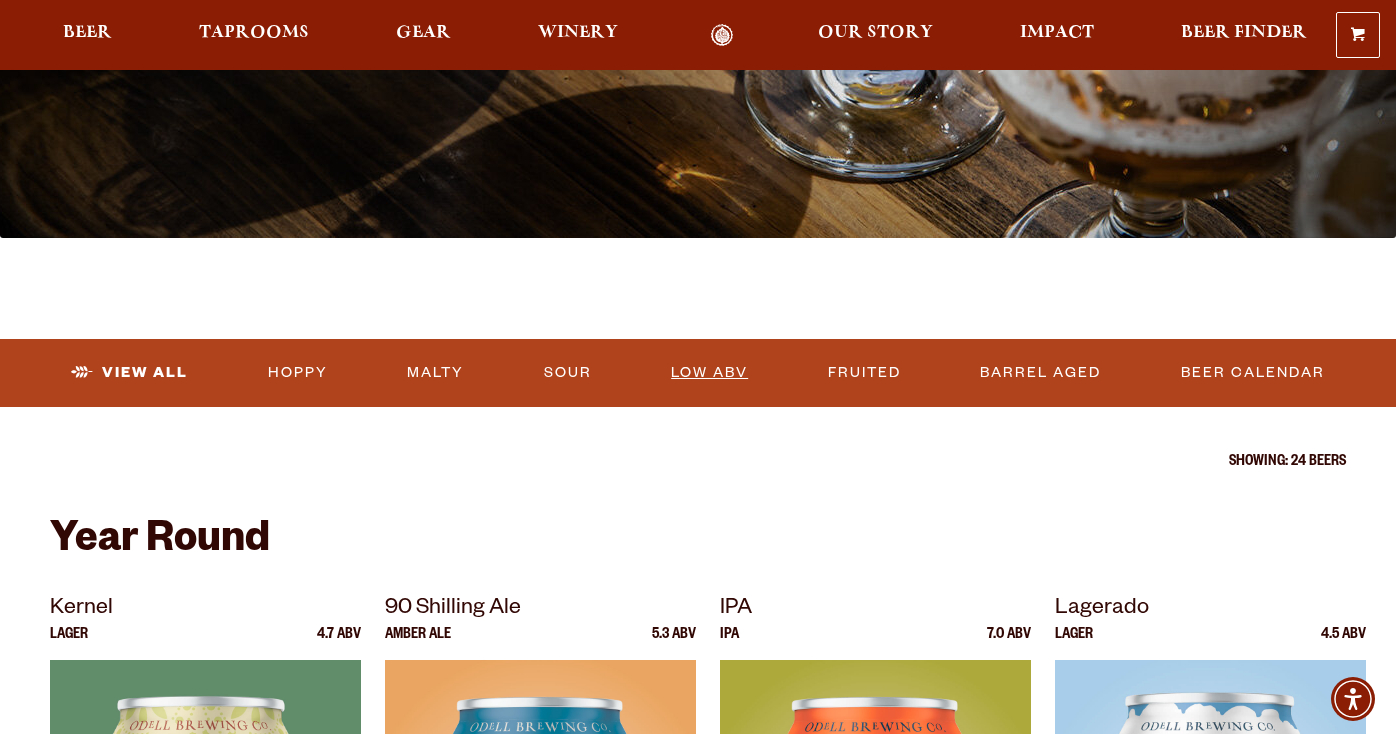 click on "Low ABV" at bounding box center (709, 373) 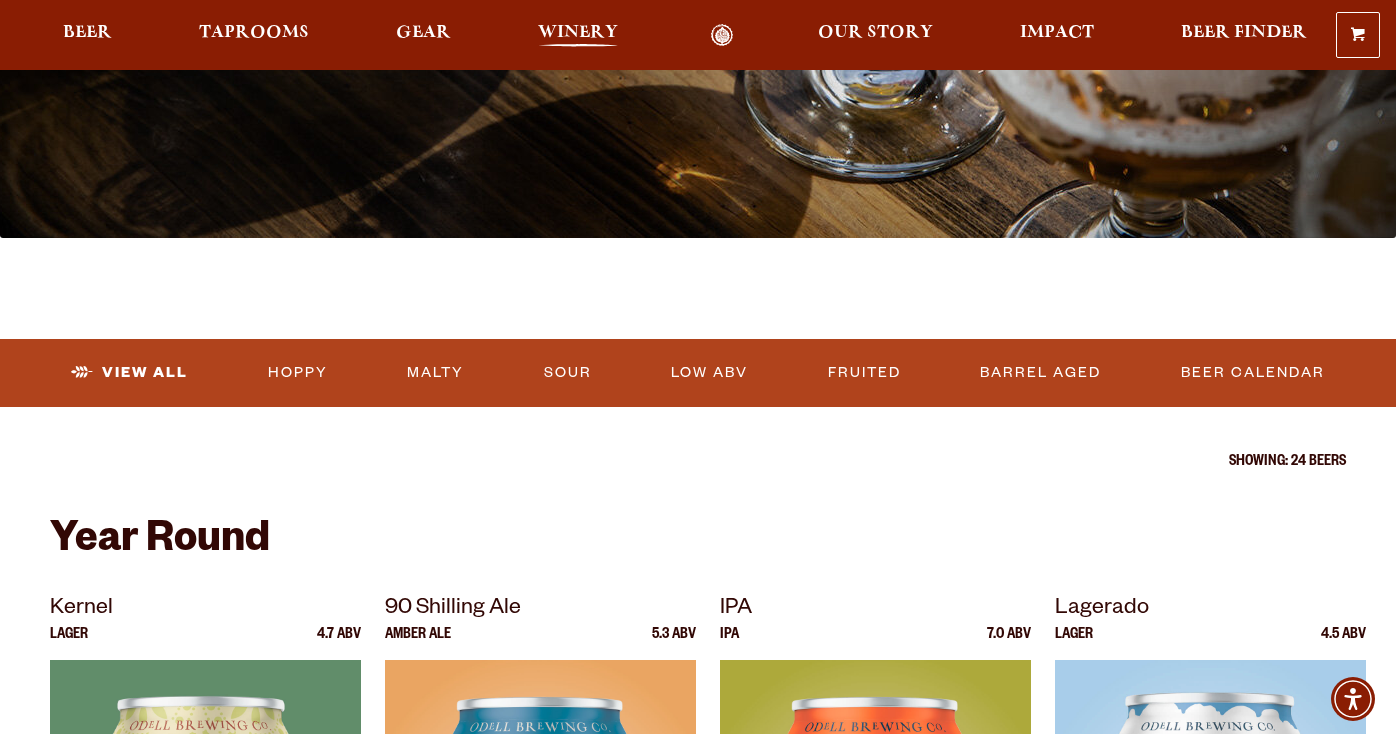 click on "Winery" at bounding box center (578, 33) 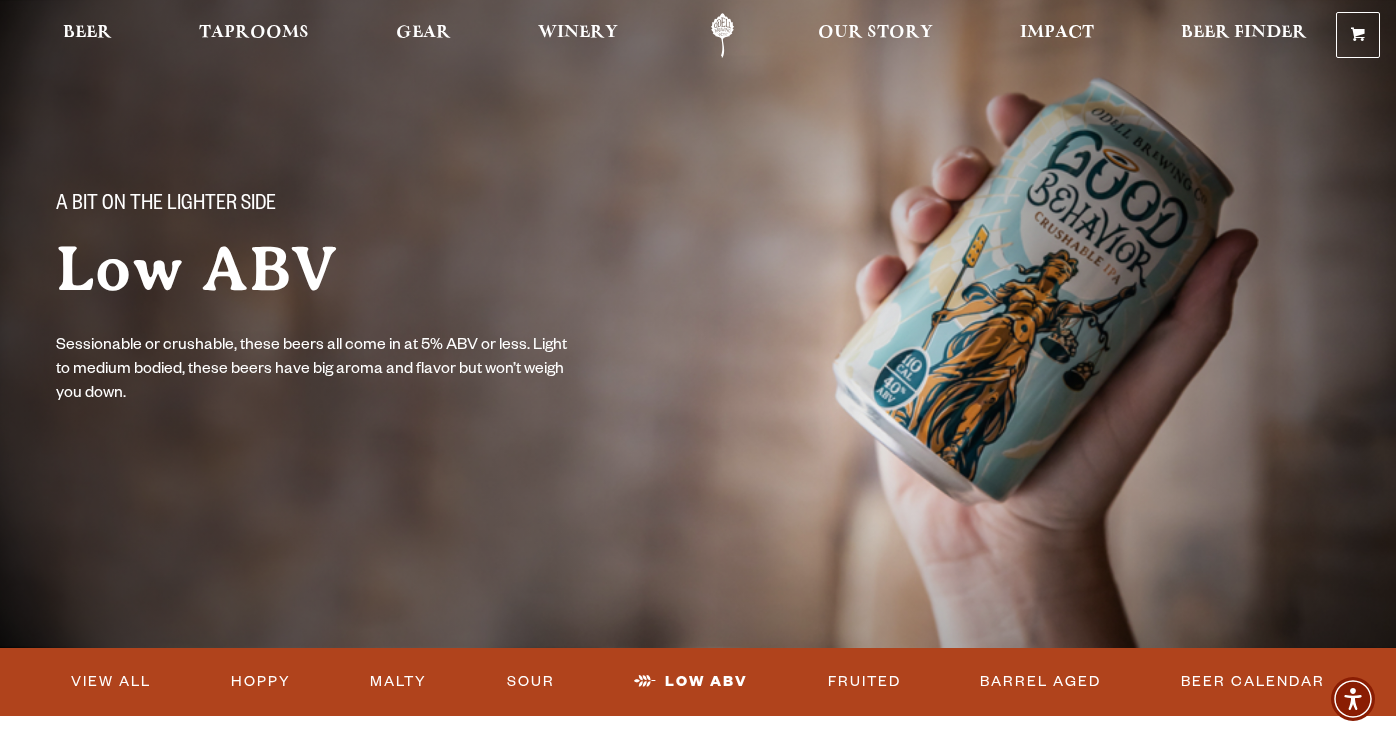 scroll, scrollTop: 0, scrollLeft: 0, axis: both 